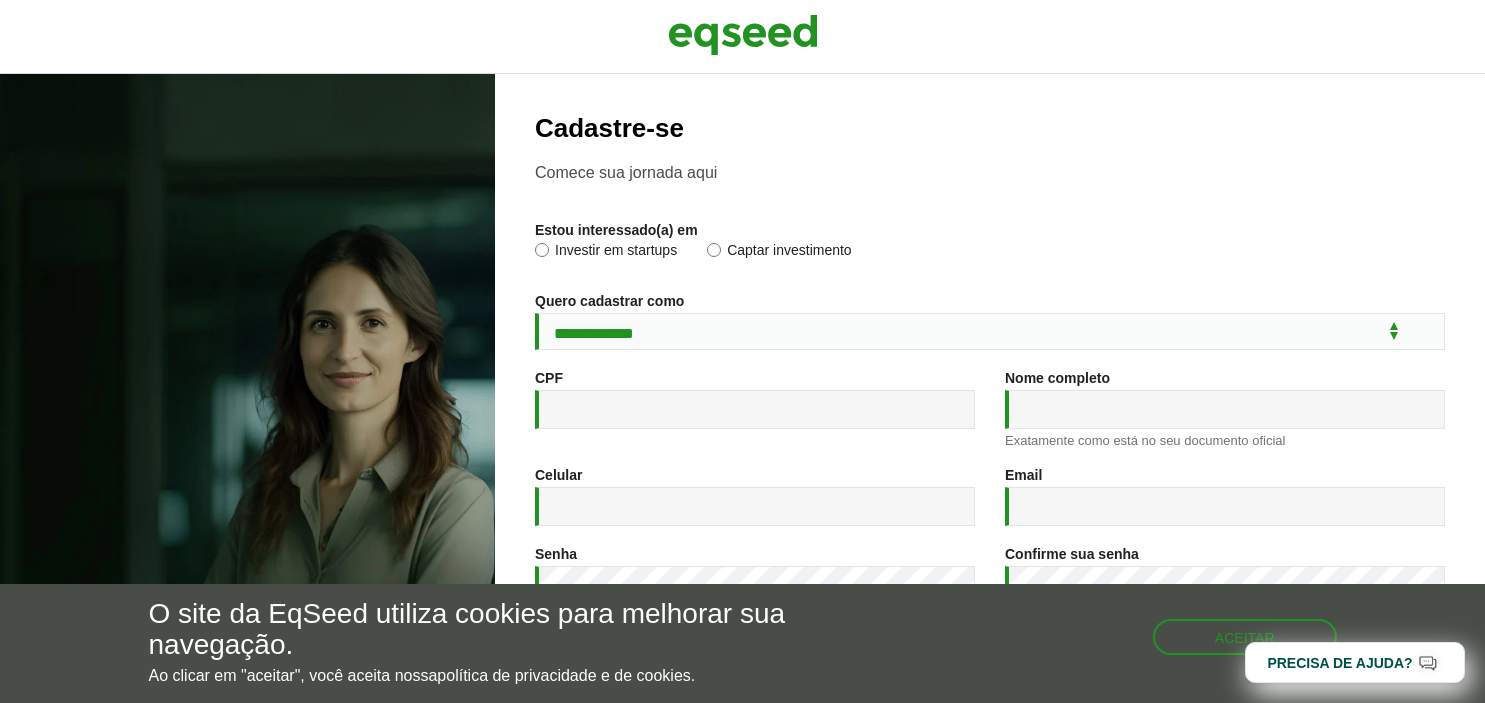 scroll, scrollTop: 0, scrollLeft: 0, axis: both 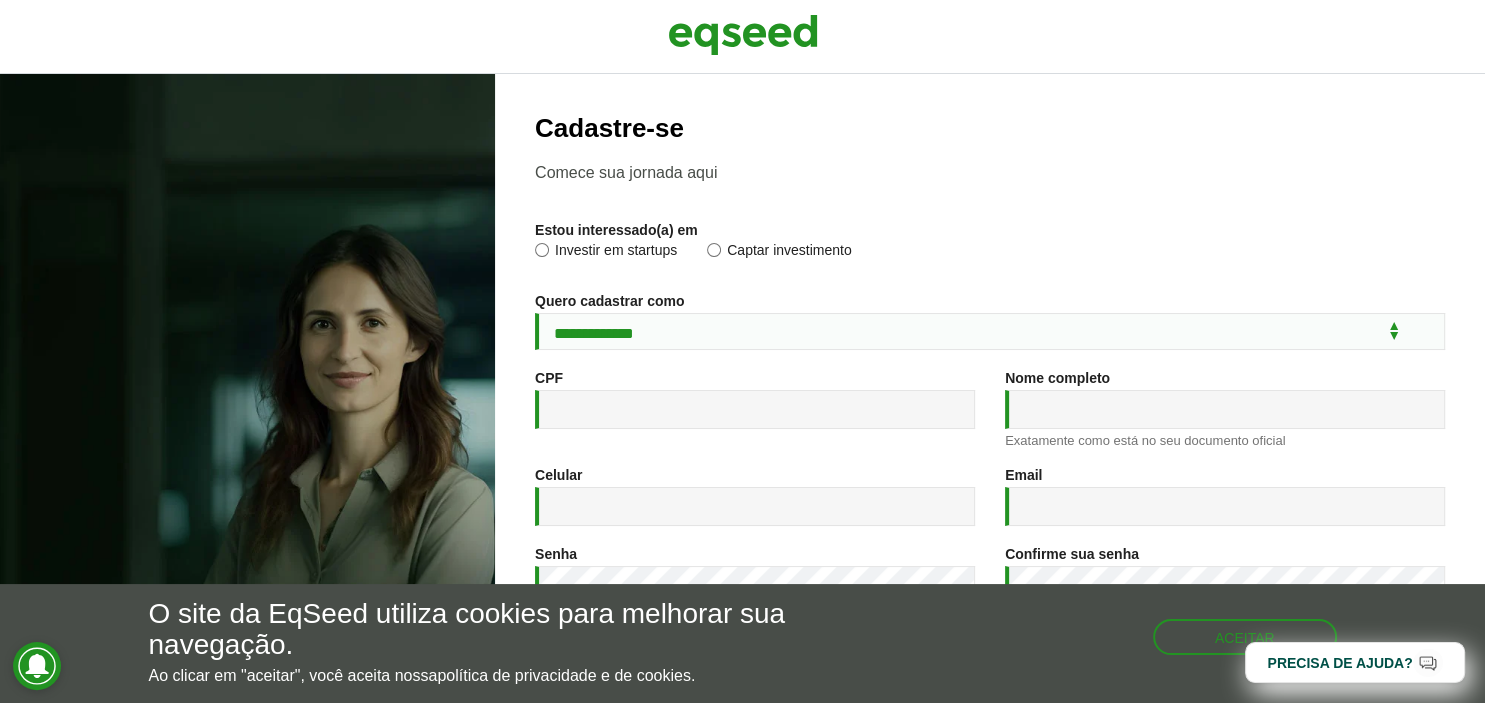 click on "Captar investimento" at bounding box center [779, 253] 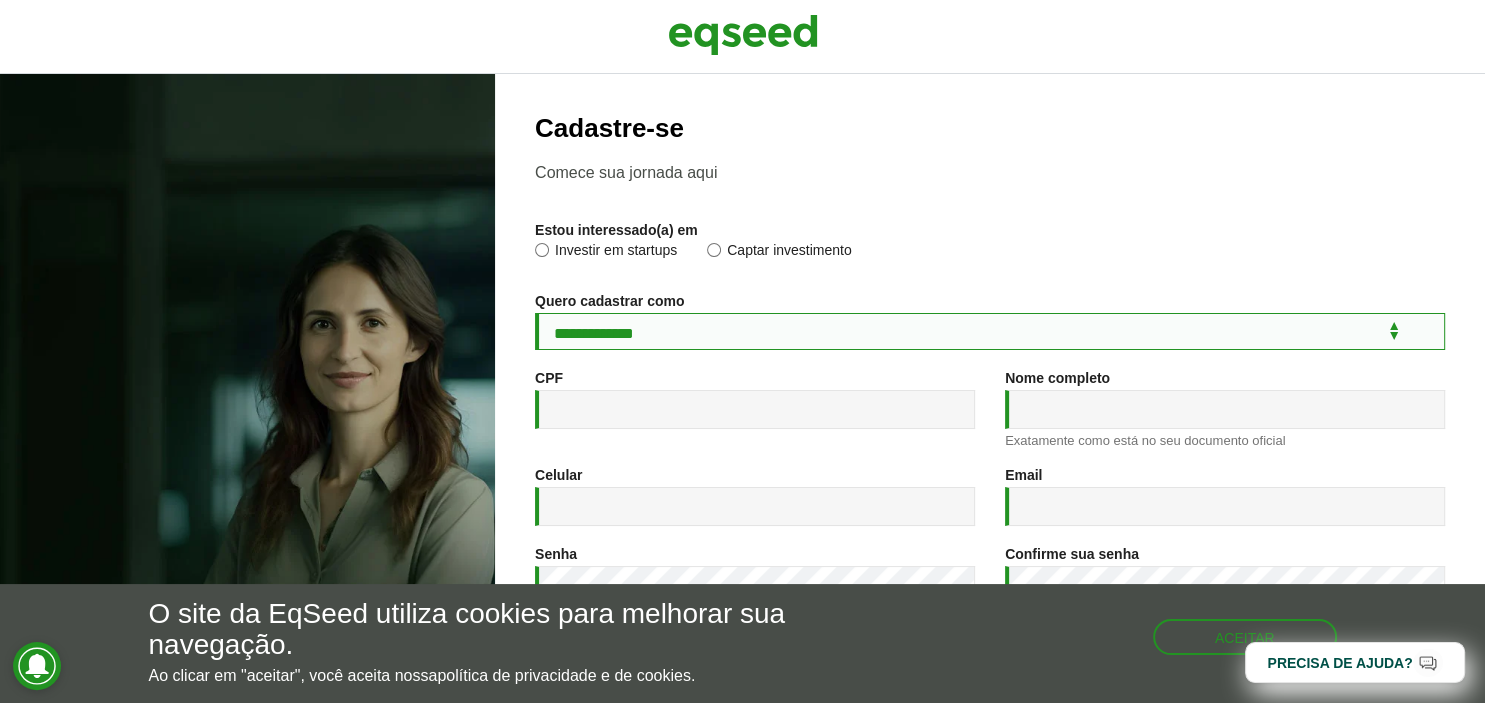 select on "***" 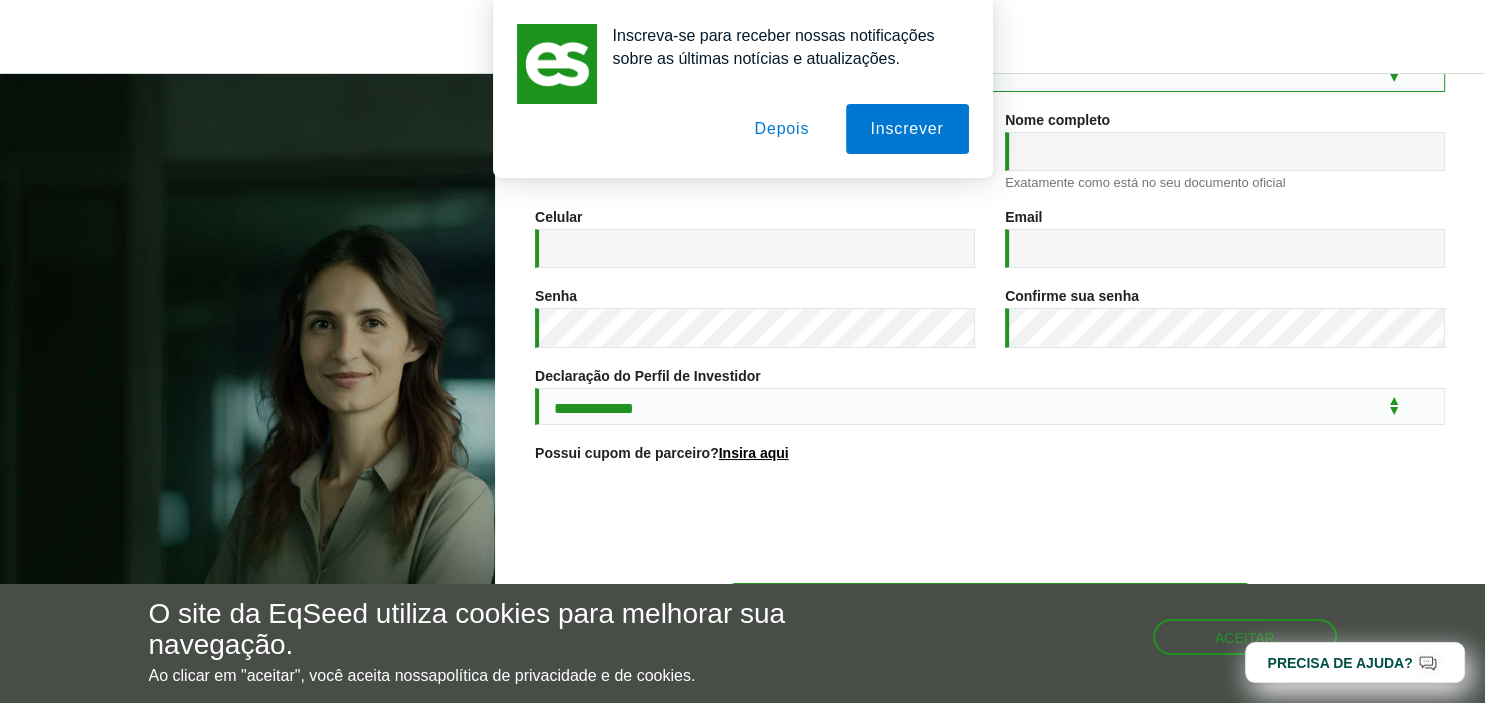 scroll, scrollTop: 265, scrollLeft: 0, axis: vertical 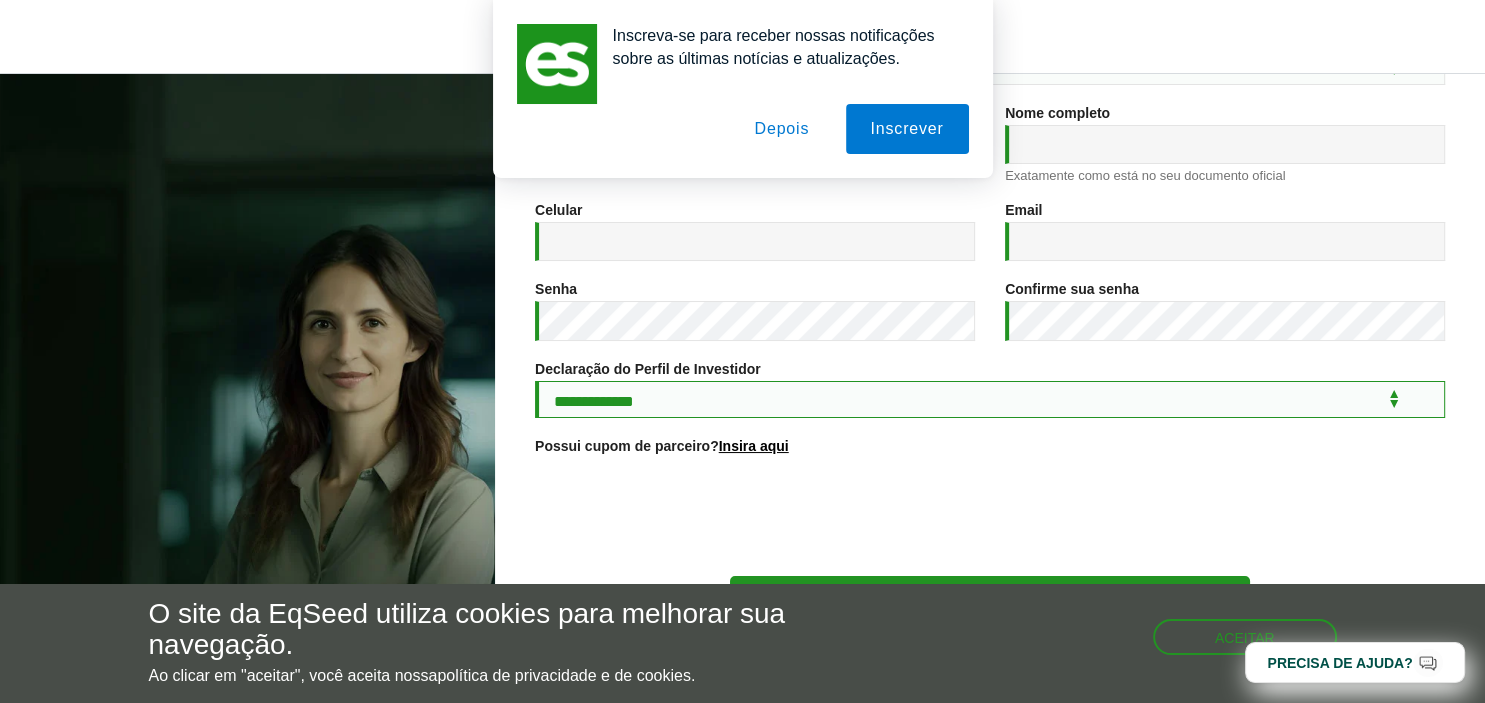 click on "**********" at bounding box center [990, 399] 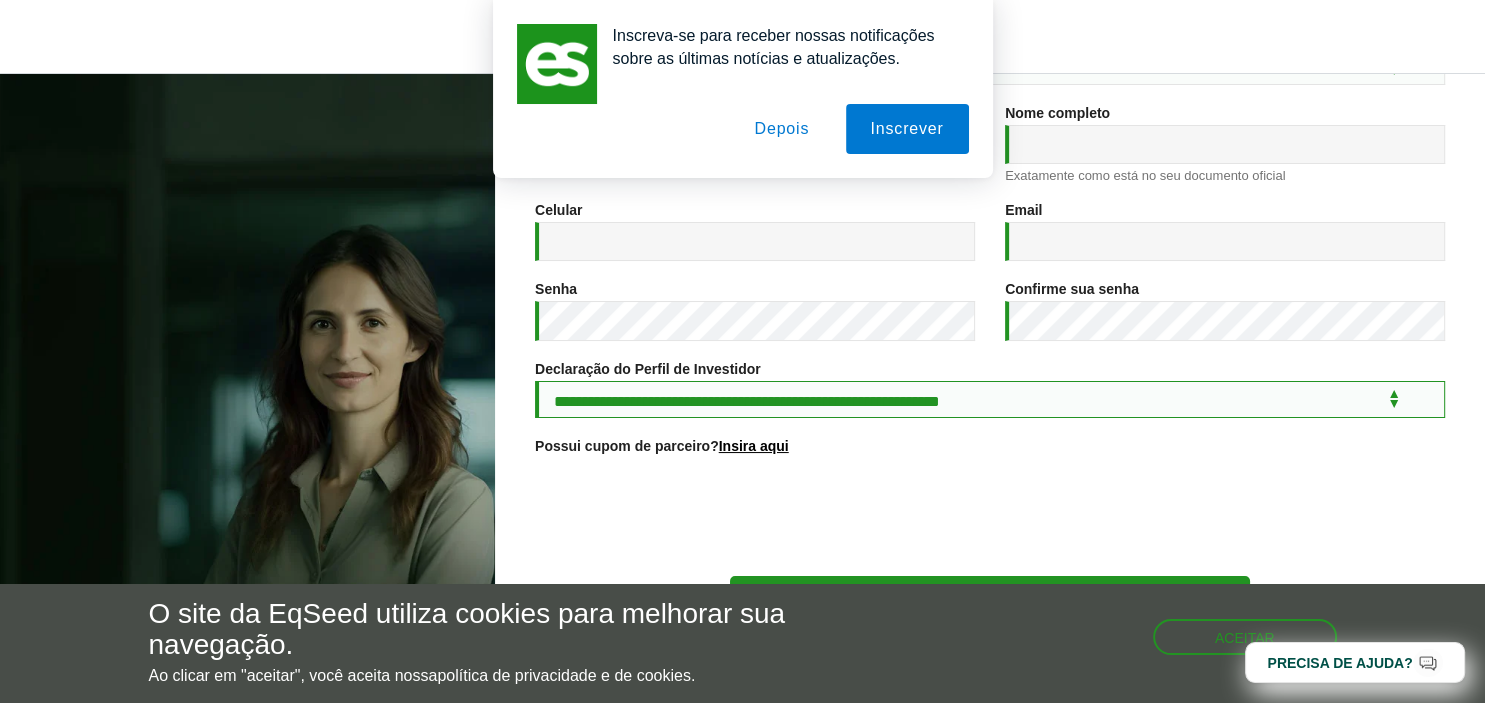 click on "**********" at bounding box center (0, 0) 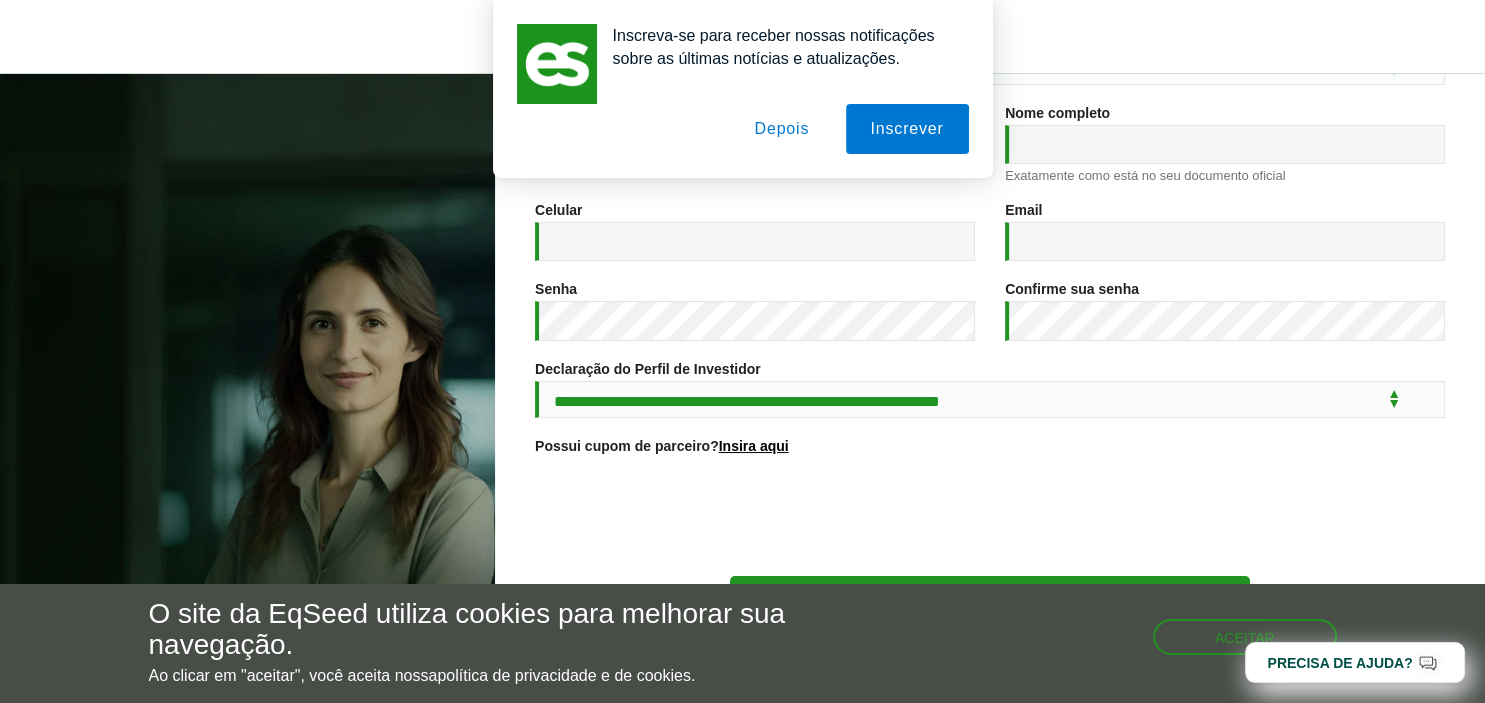 click on "Depois" at bounding box center [781, 129] 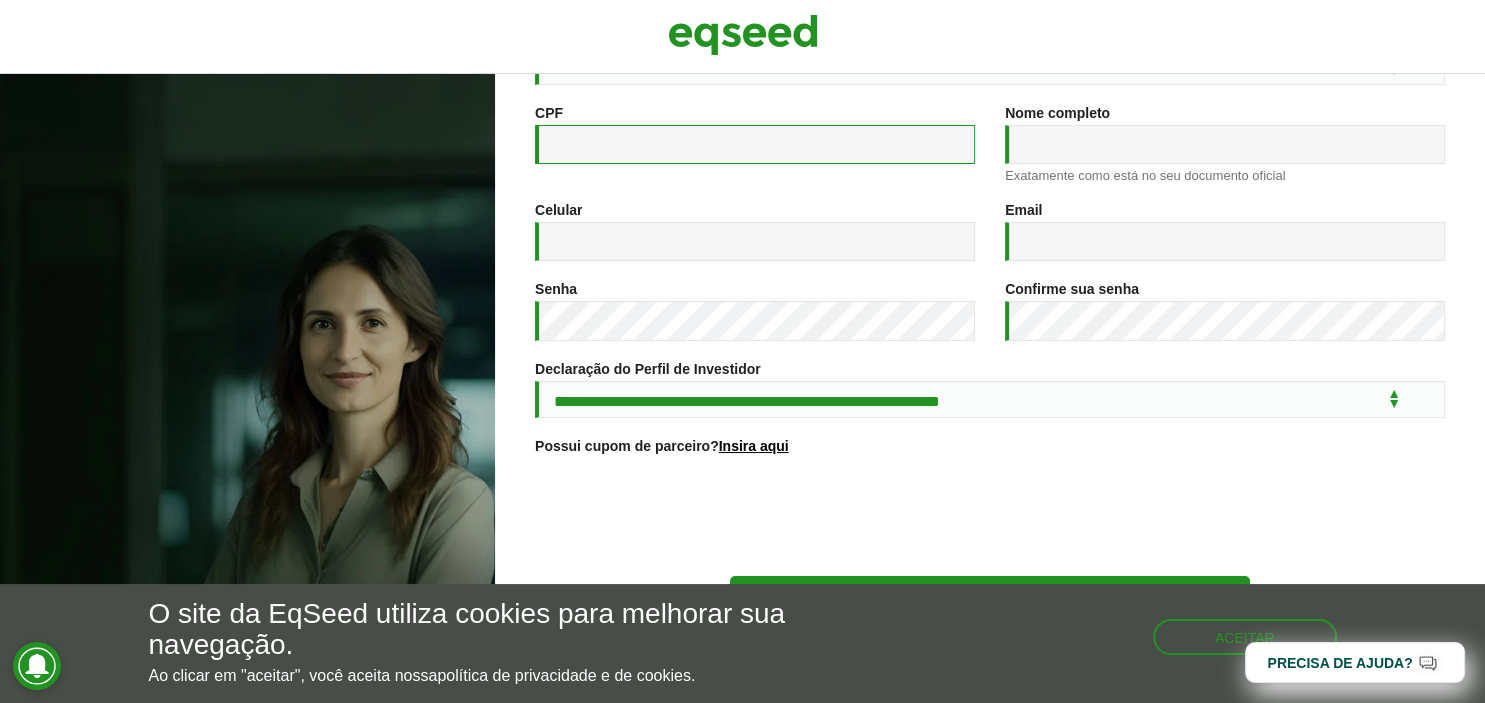 click on "CPF  *" at bounding box center (755, 144) 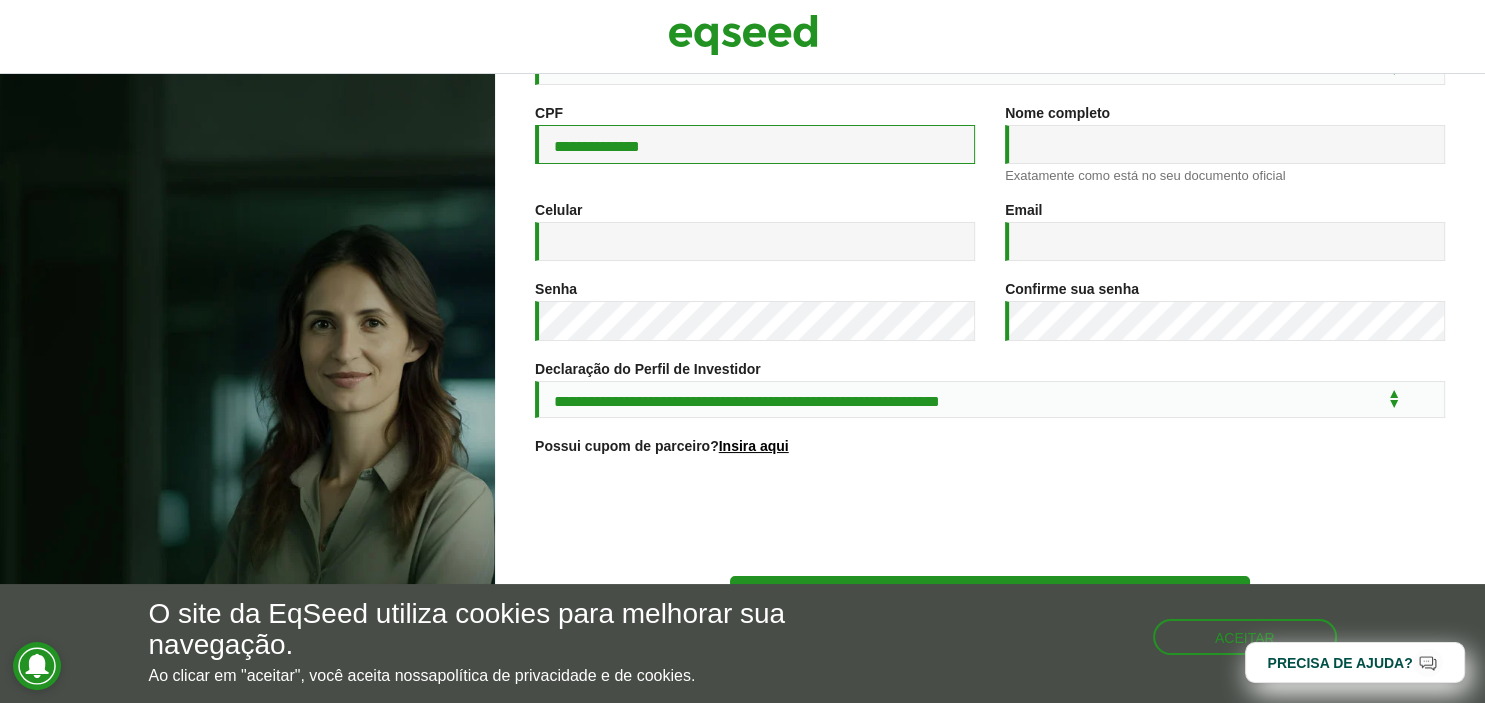 type on "**********" 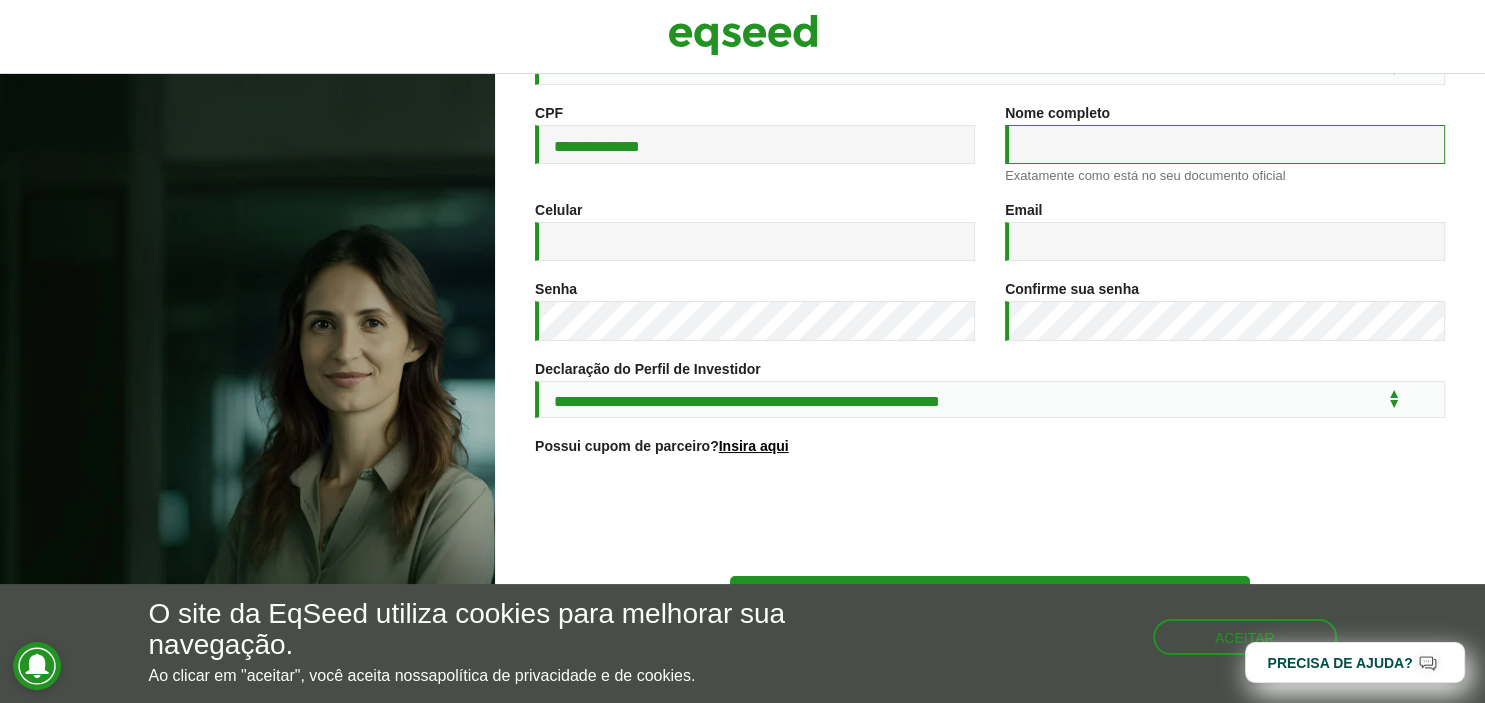 click on "Nome completo  *" at bounding box center (1225, 144) 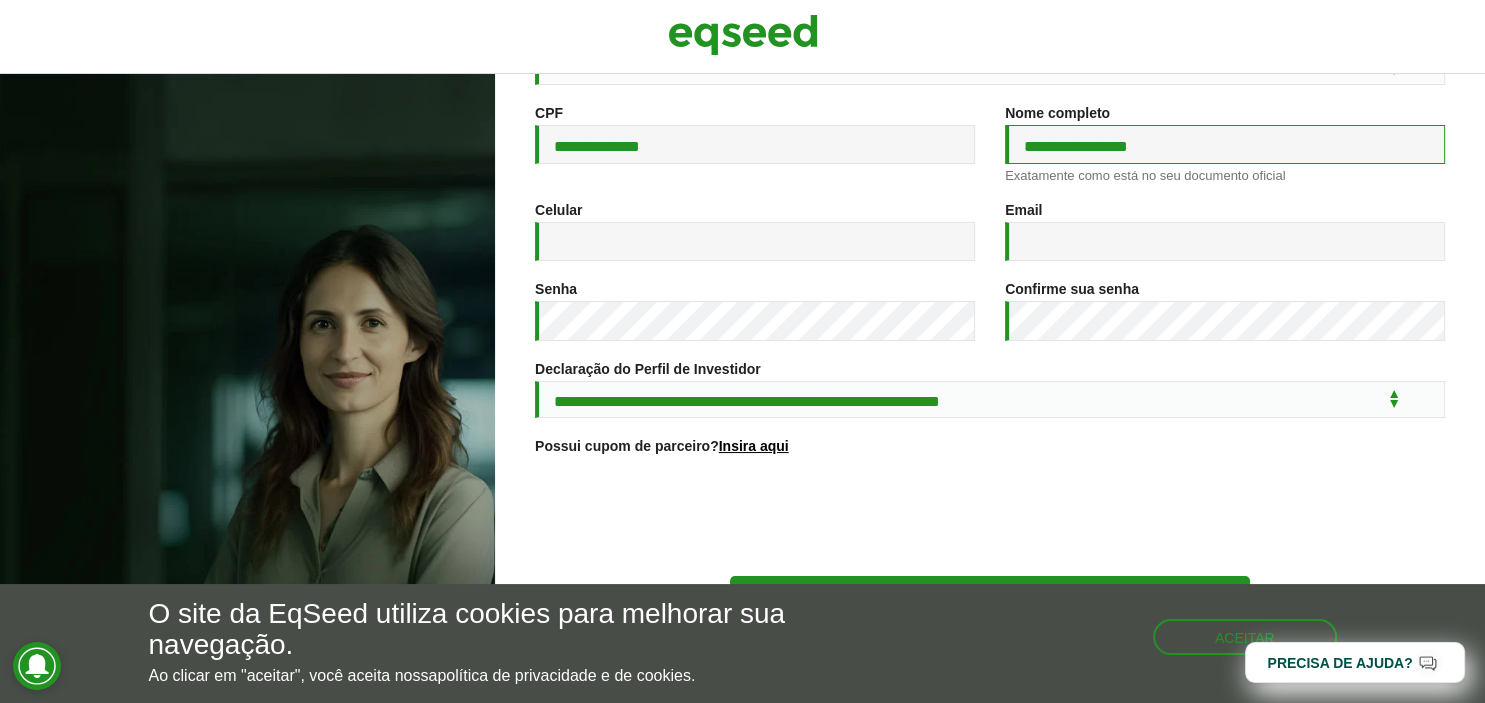 type on "**********" 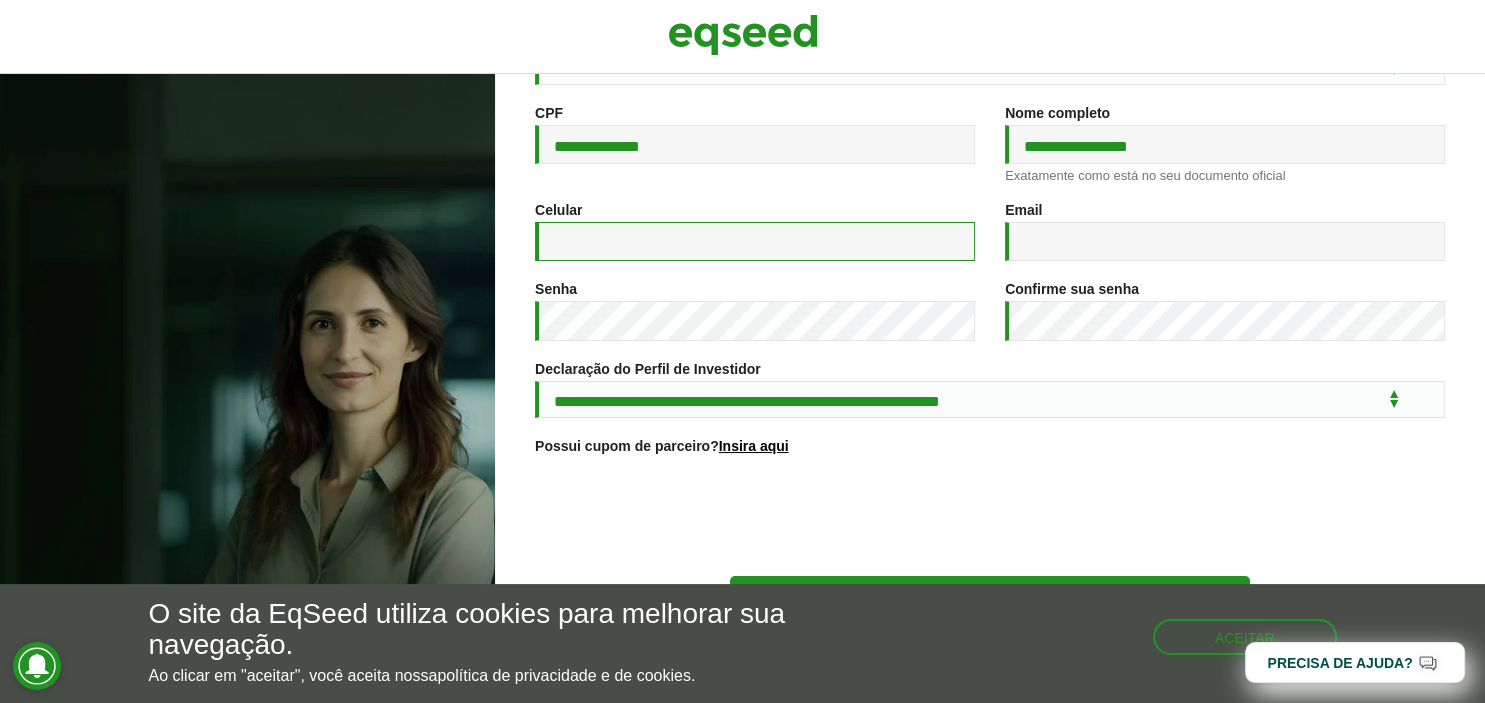click on "Celular  *" at bounding box center [755, 241] 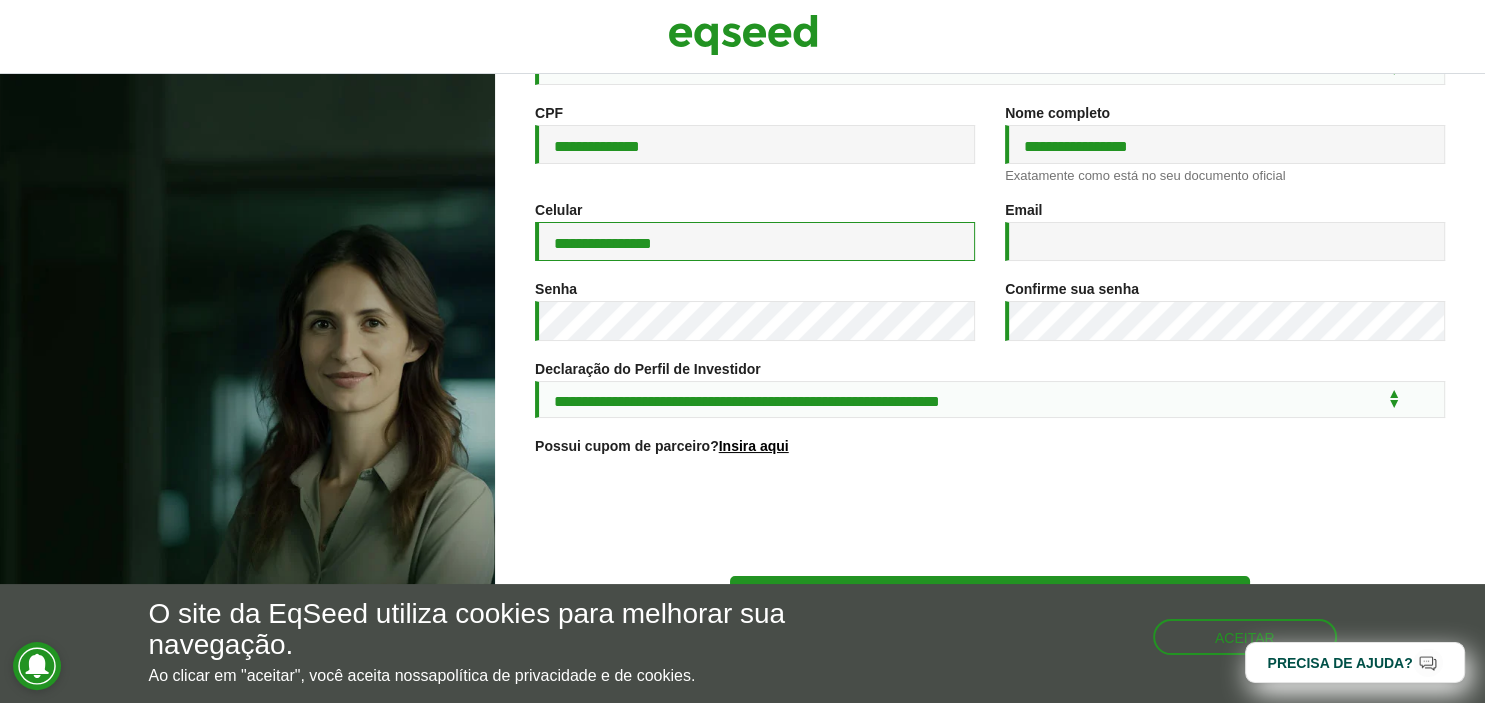 type on "**********" 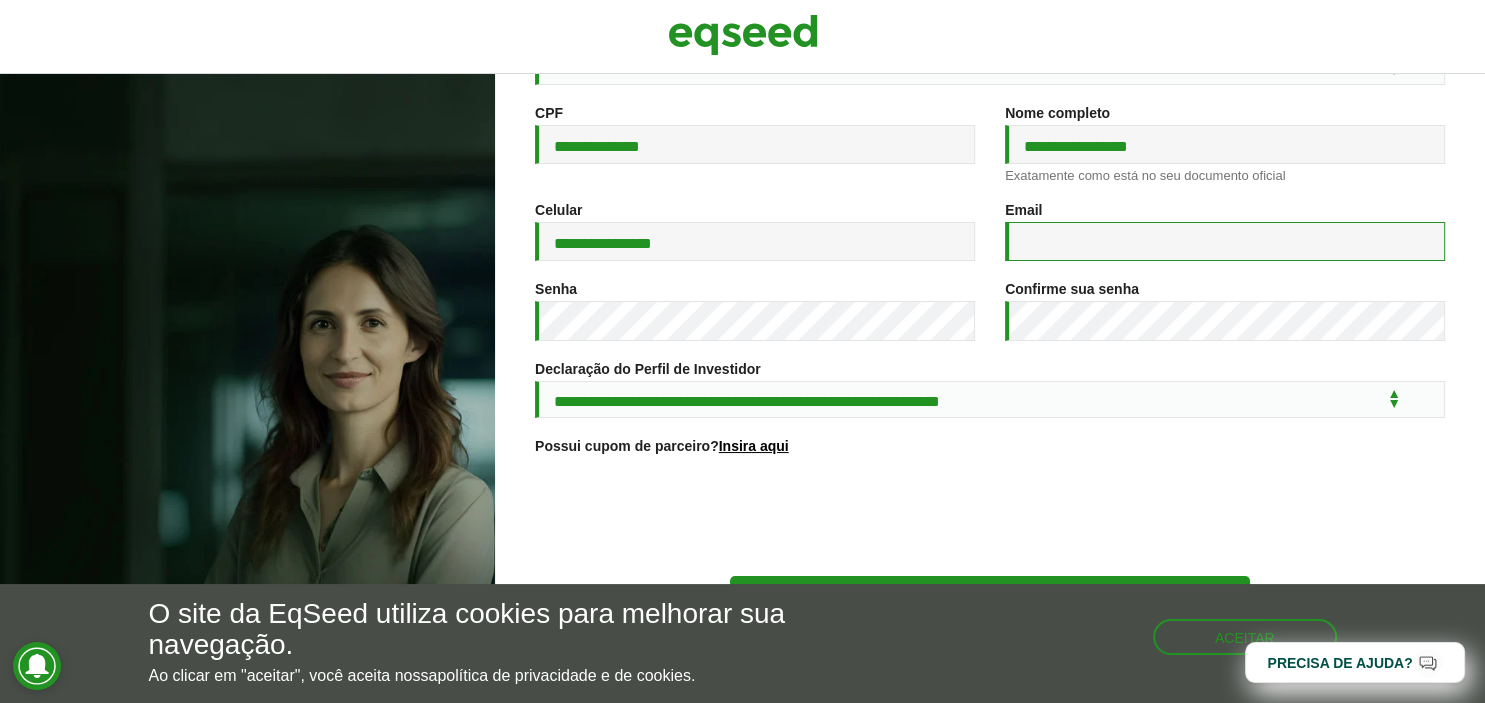 click on "Email  *" at bounding box center [1225, 241] 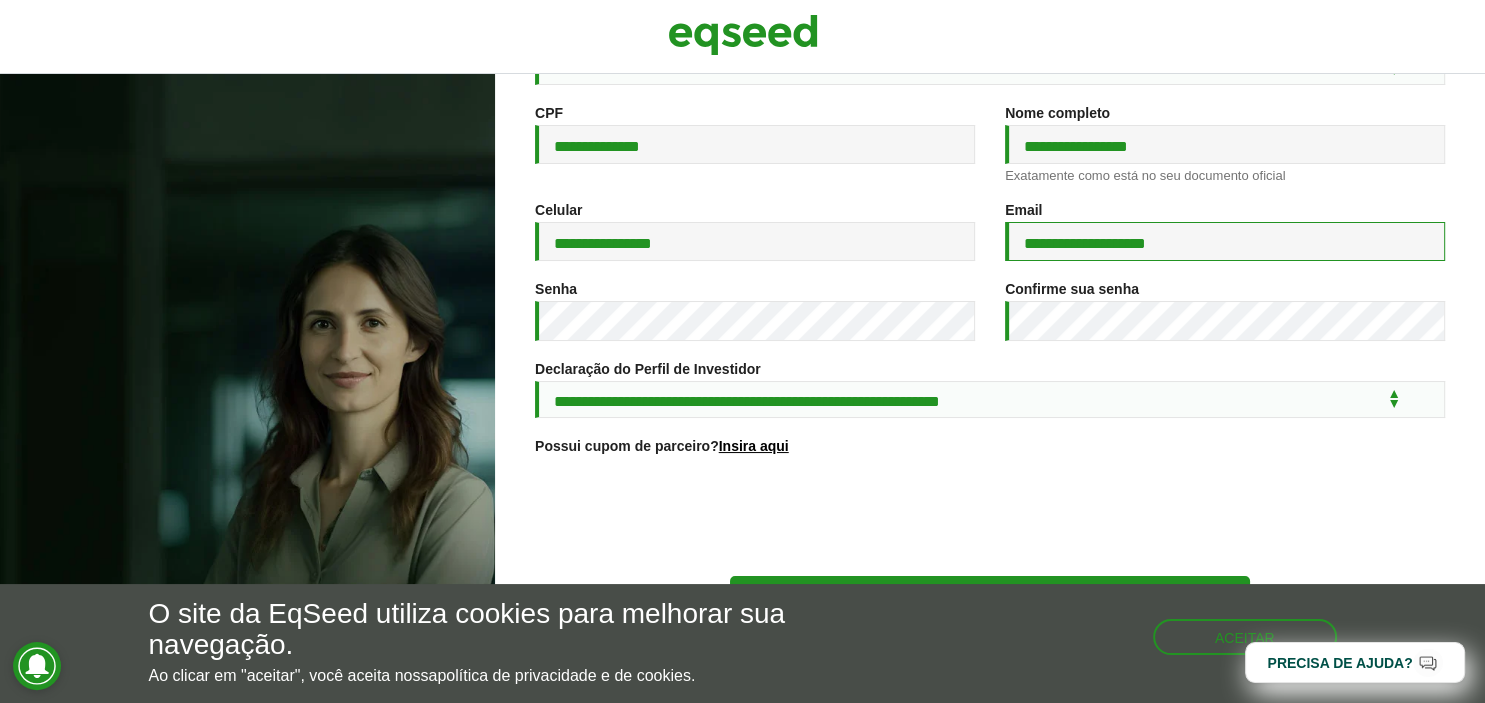 type on "**********" 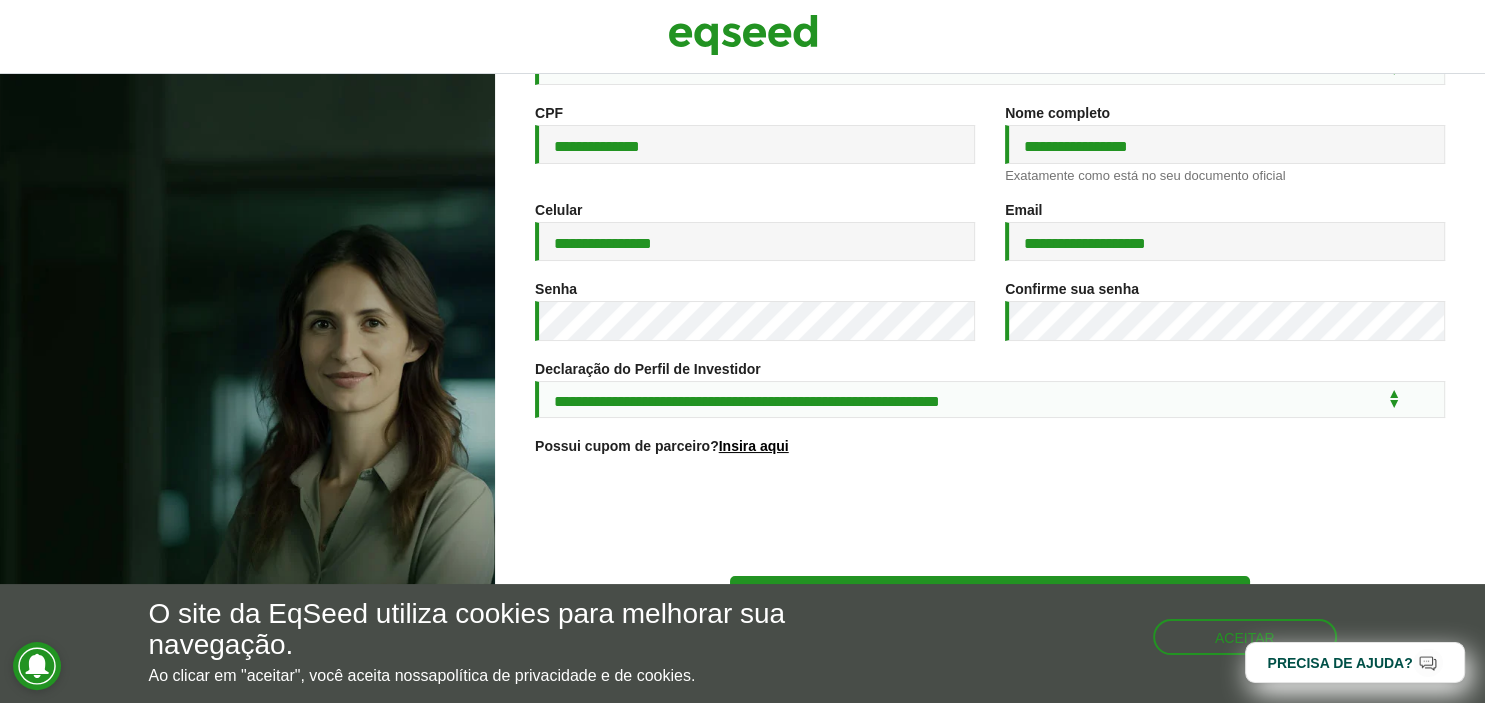 scroll, scrollTop: 321, scrollLeft: 0, axis: vertical 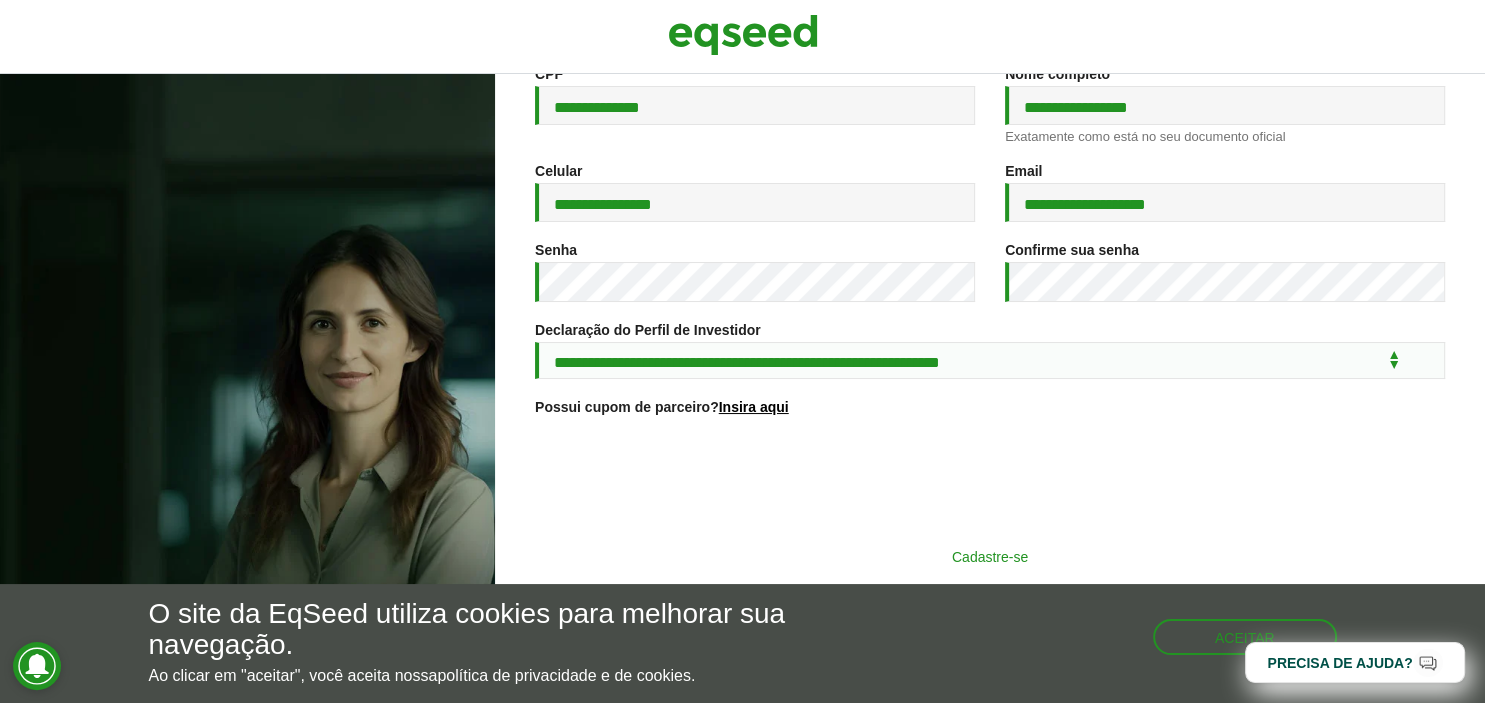 click on "Cadastre-se" at bounding box center [990, 556] 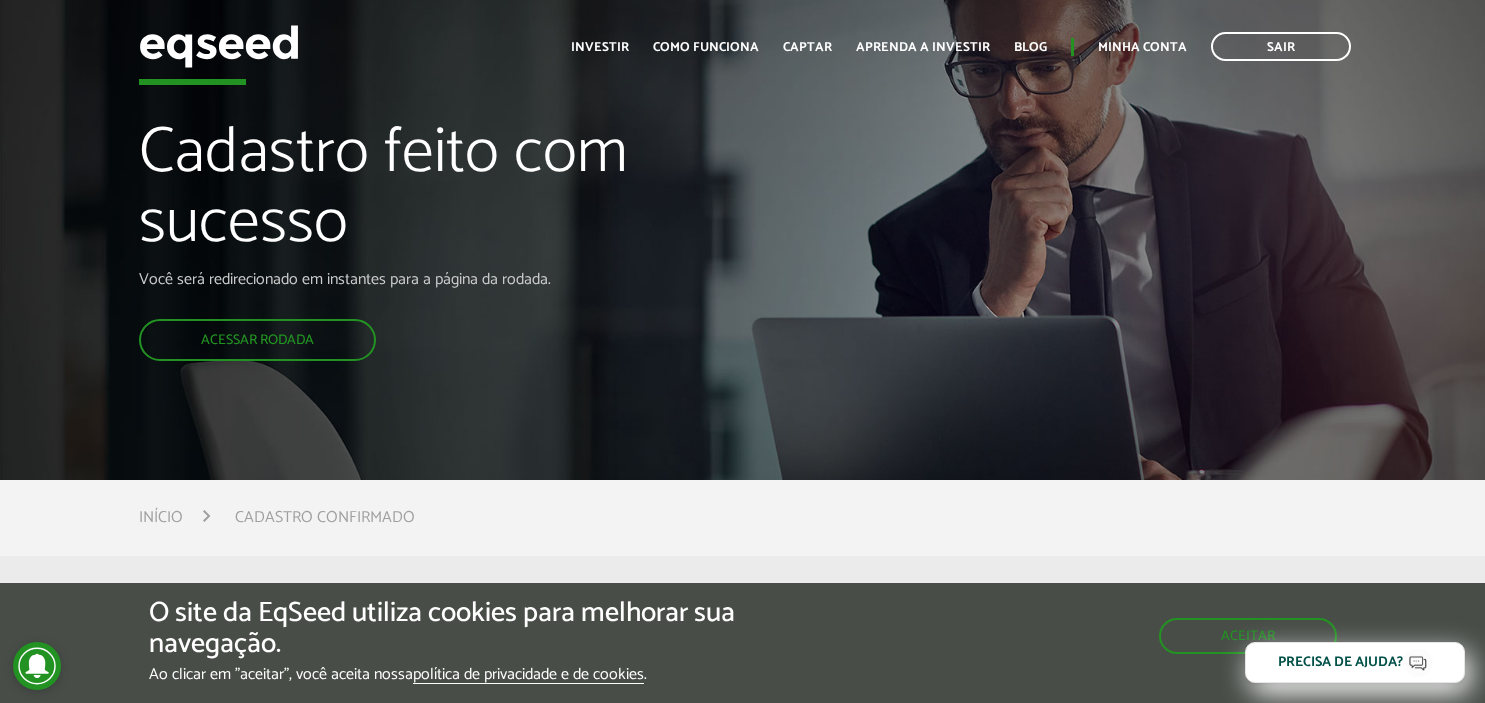 scroll, scrollTop: 0, scrollLeft: 0, axis: both 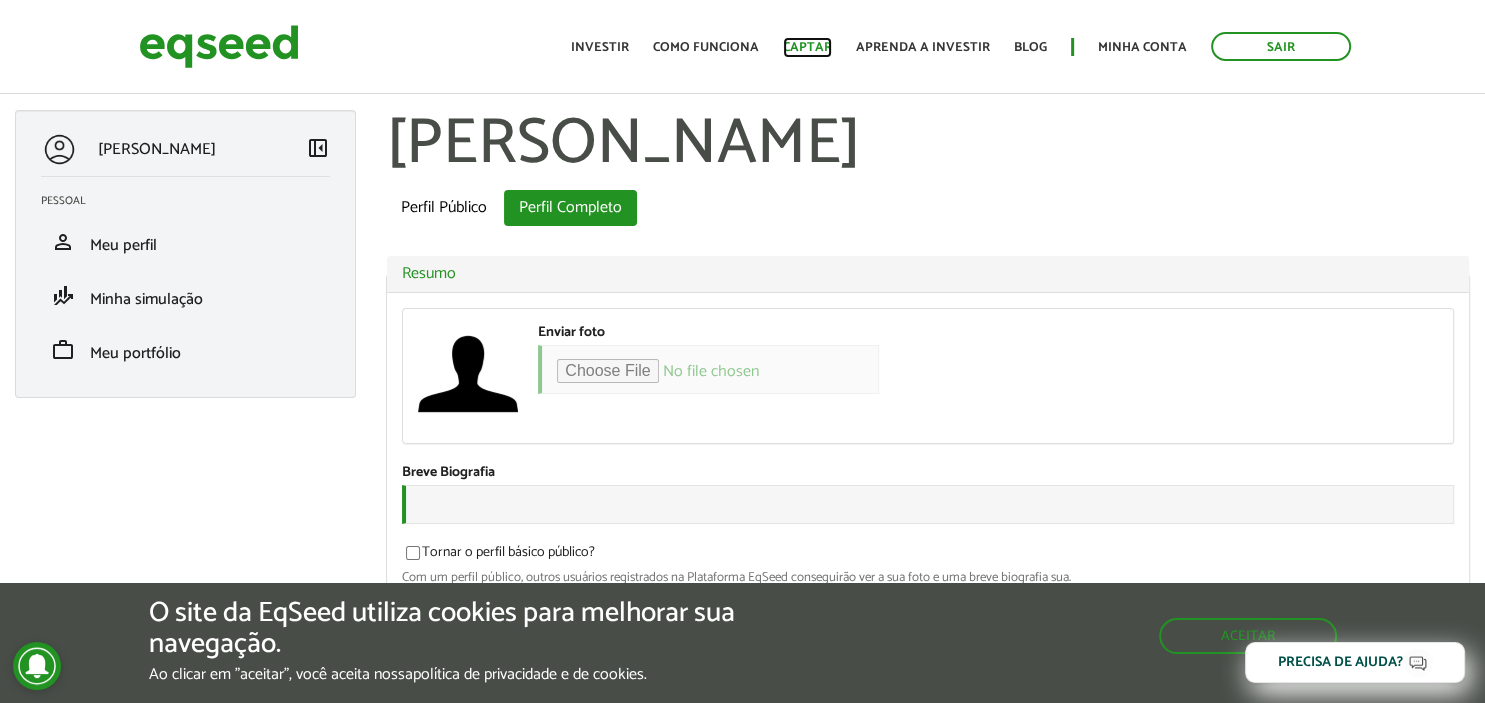 click on "Captar" at bounding box center (807, 47) 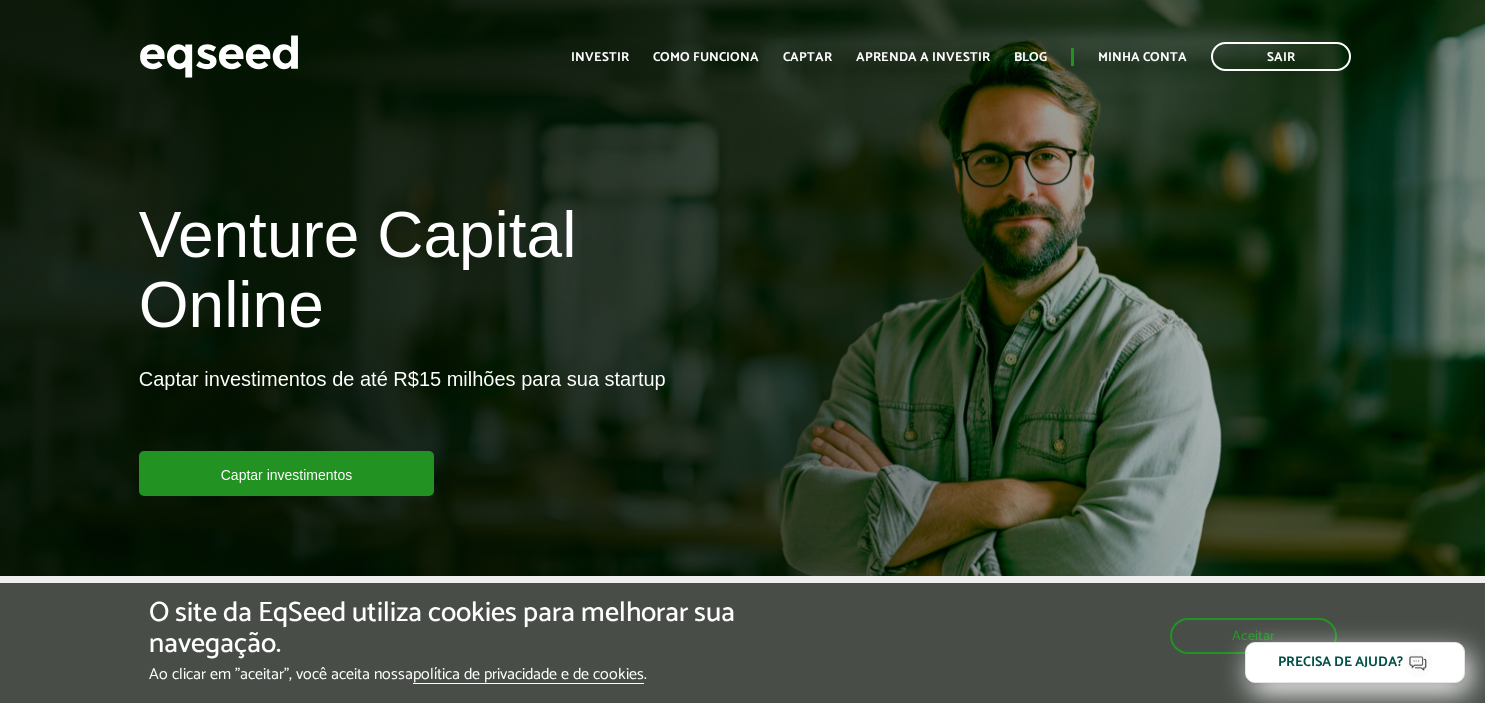 scroll, scrollTop: 0, scrollLeft: 0, axis: both 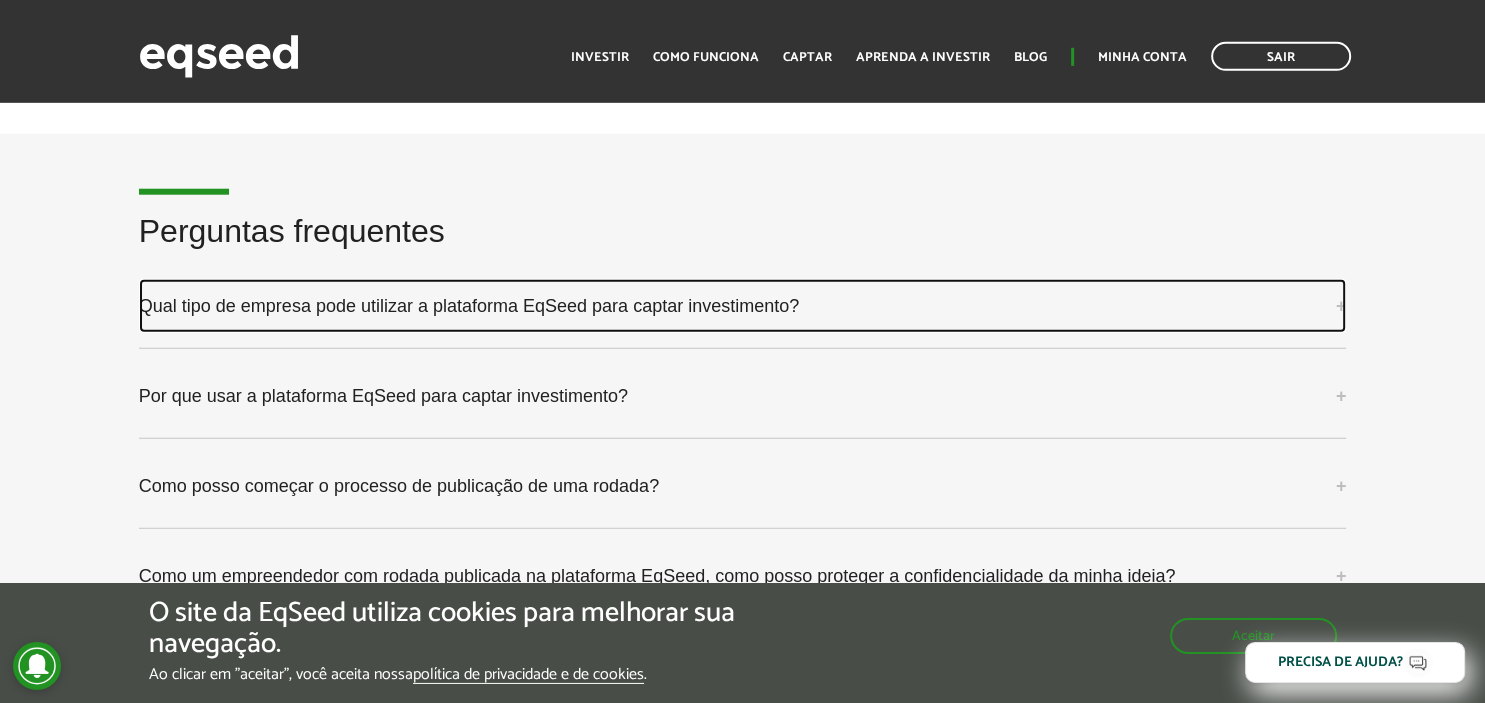 click on "Qual tipo de empresa pode utilizar a plataforma EqSeed para captar investimento?" at bounding box center (743, 306) 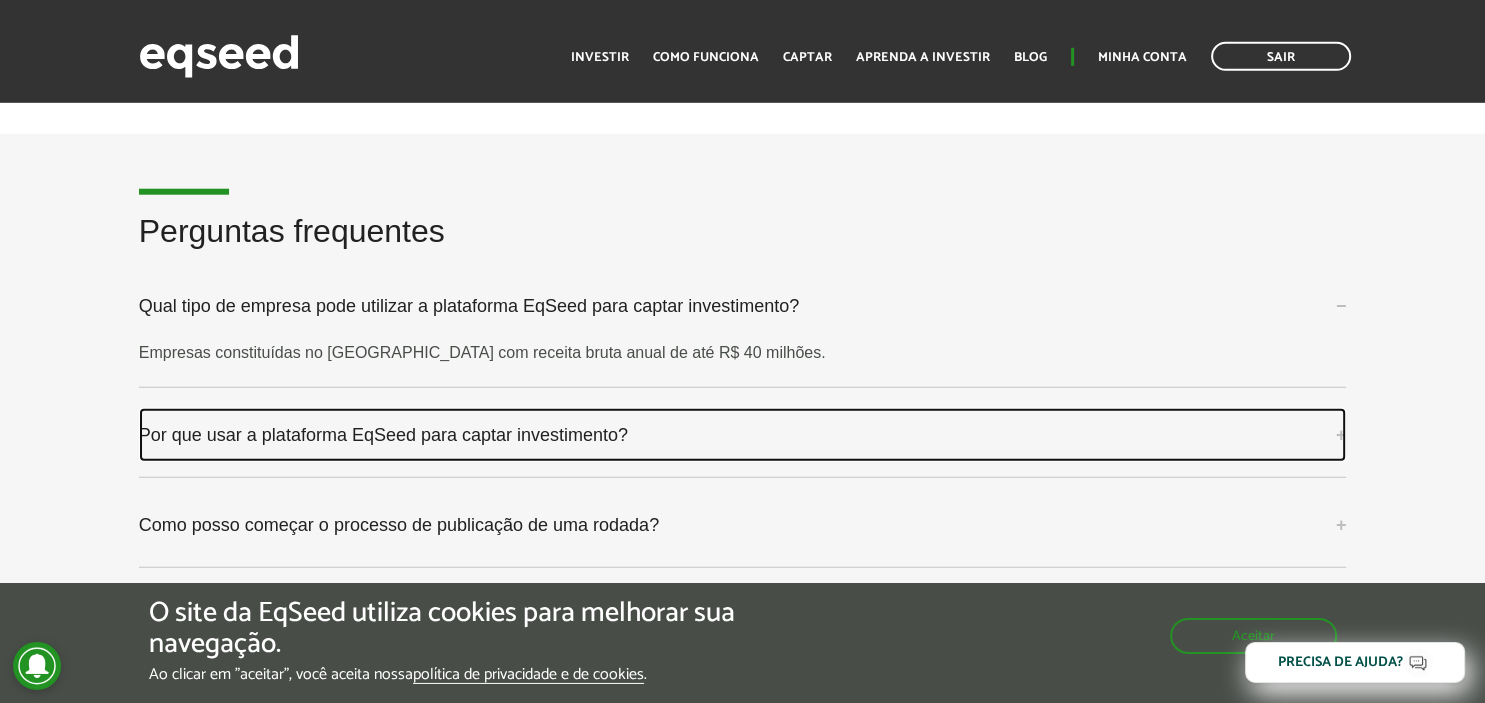 click on "Por que usar a plataforma EqSeed para captar investimento?" at bounding box center [743, 435] 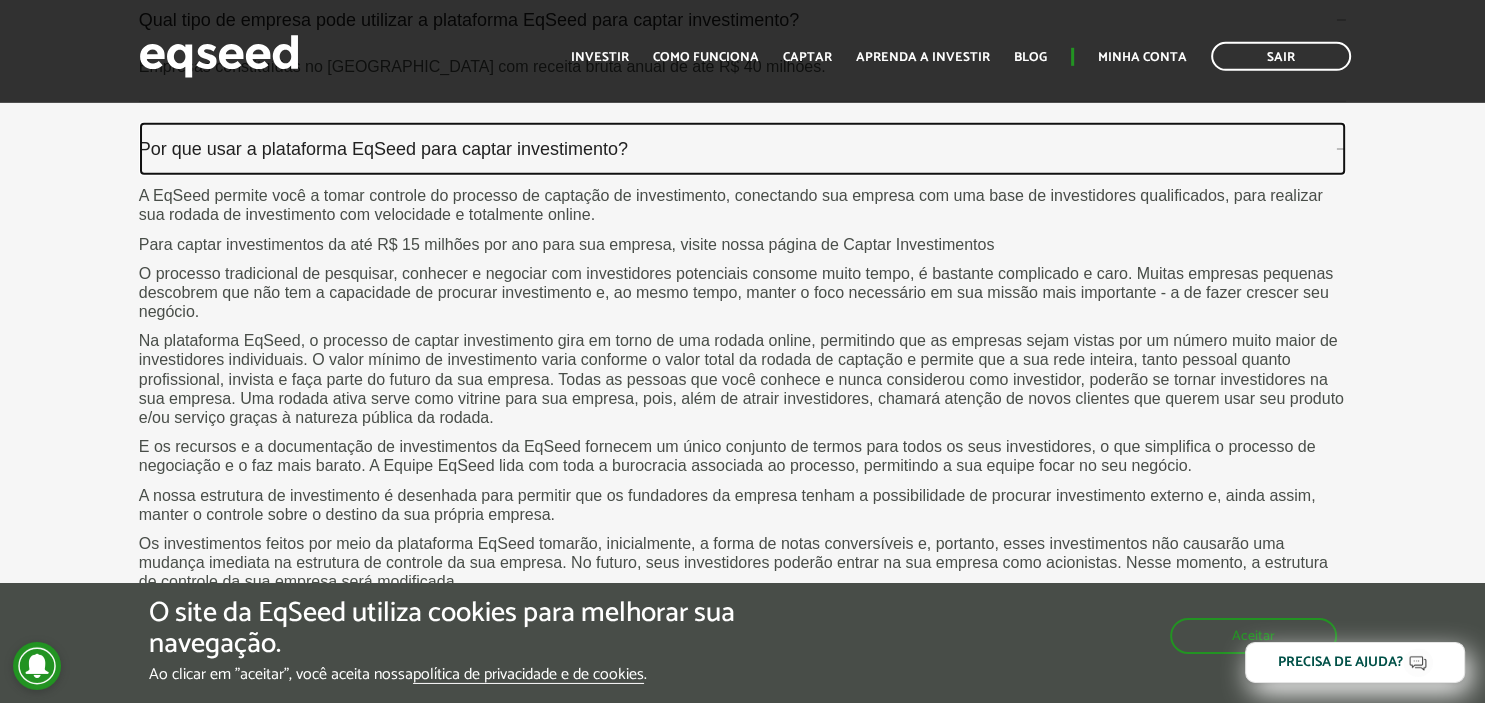 scroll, scrollTop: 5340, scrollLeft: 0, axis: vertical 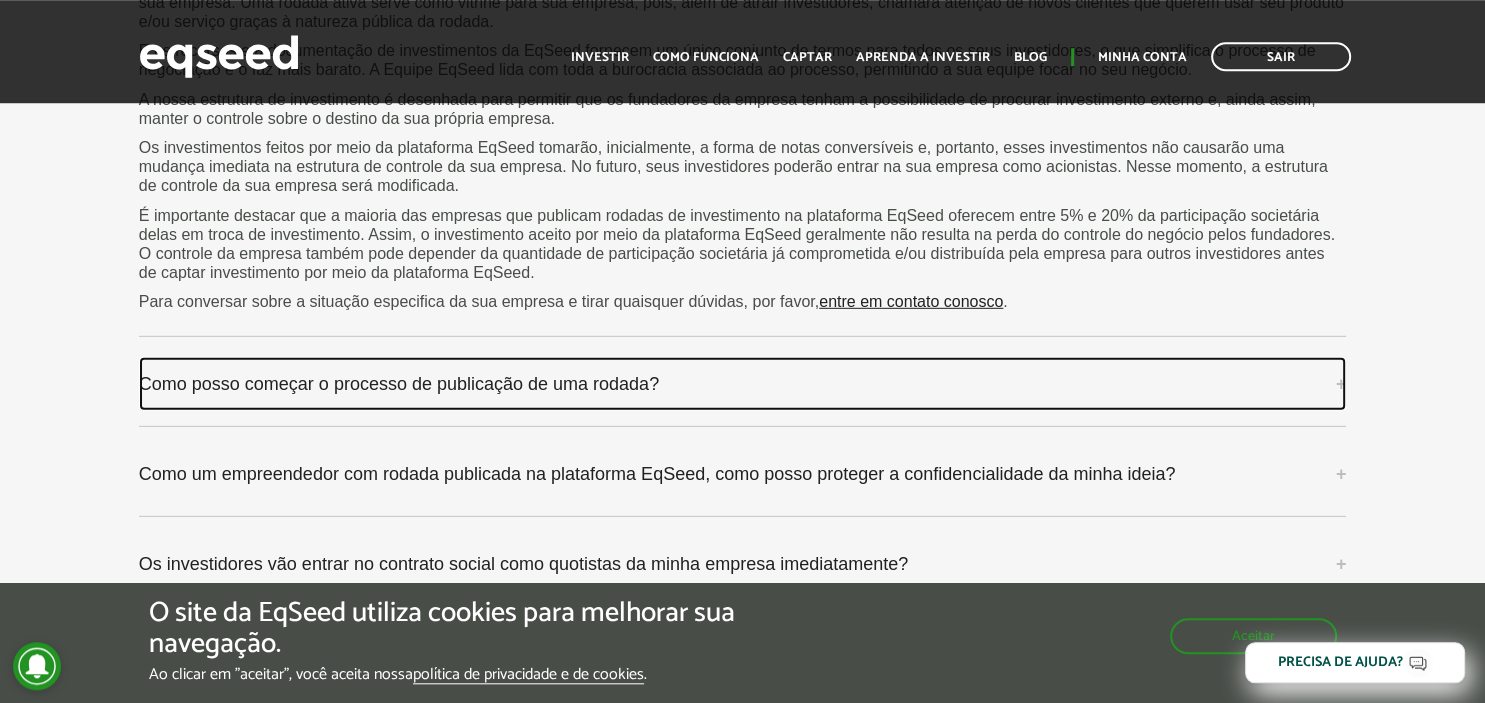 click on "Como posso começar o processo de publicação de uma rodada?" at bounding box center (743, 384) 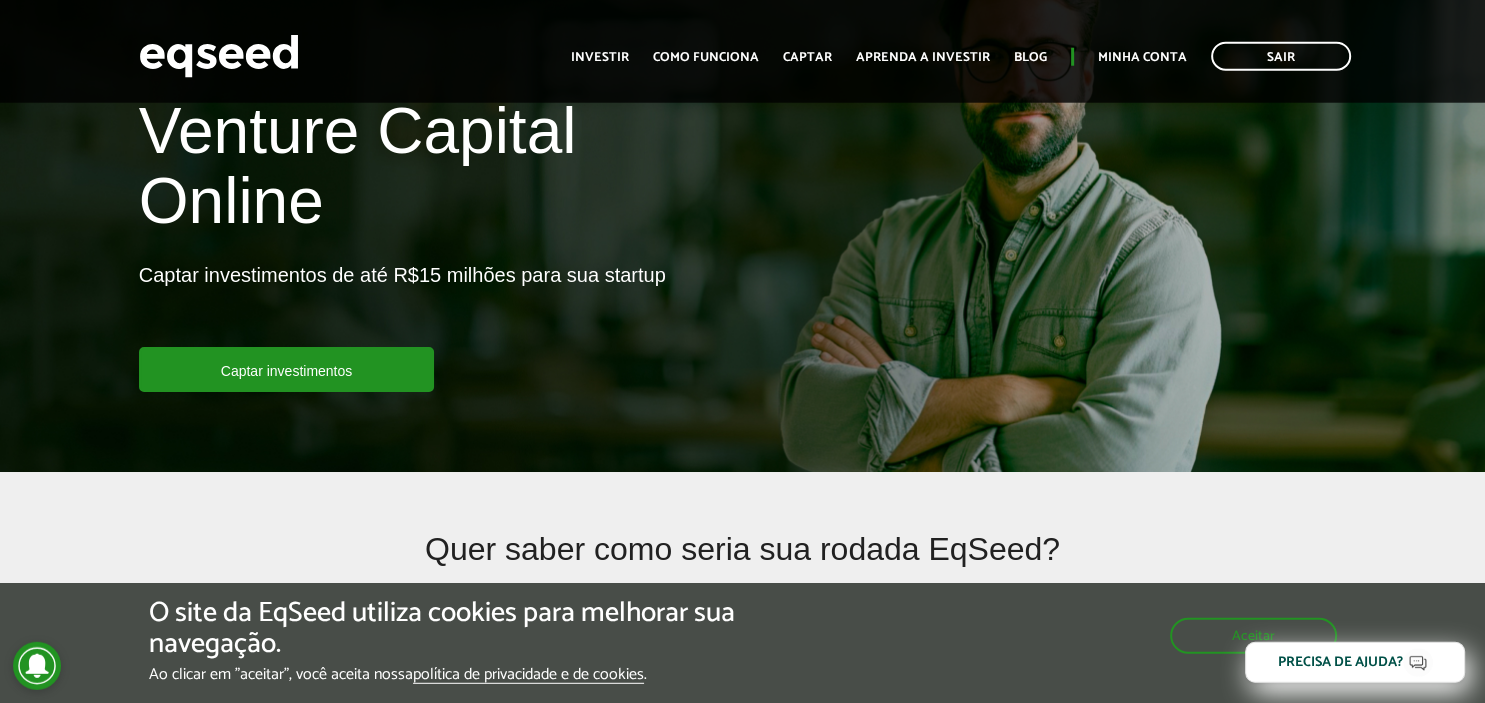 scroll, scrollTop: 122, scrollLeft: 0, axis: vertical 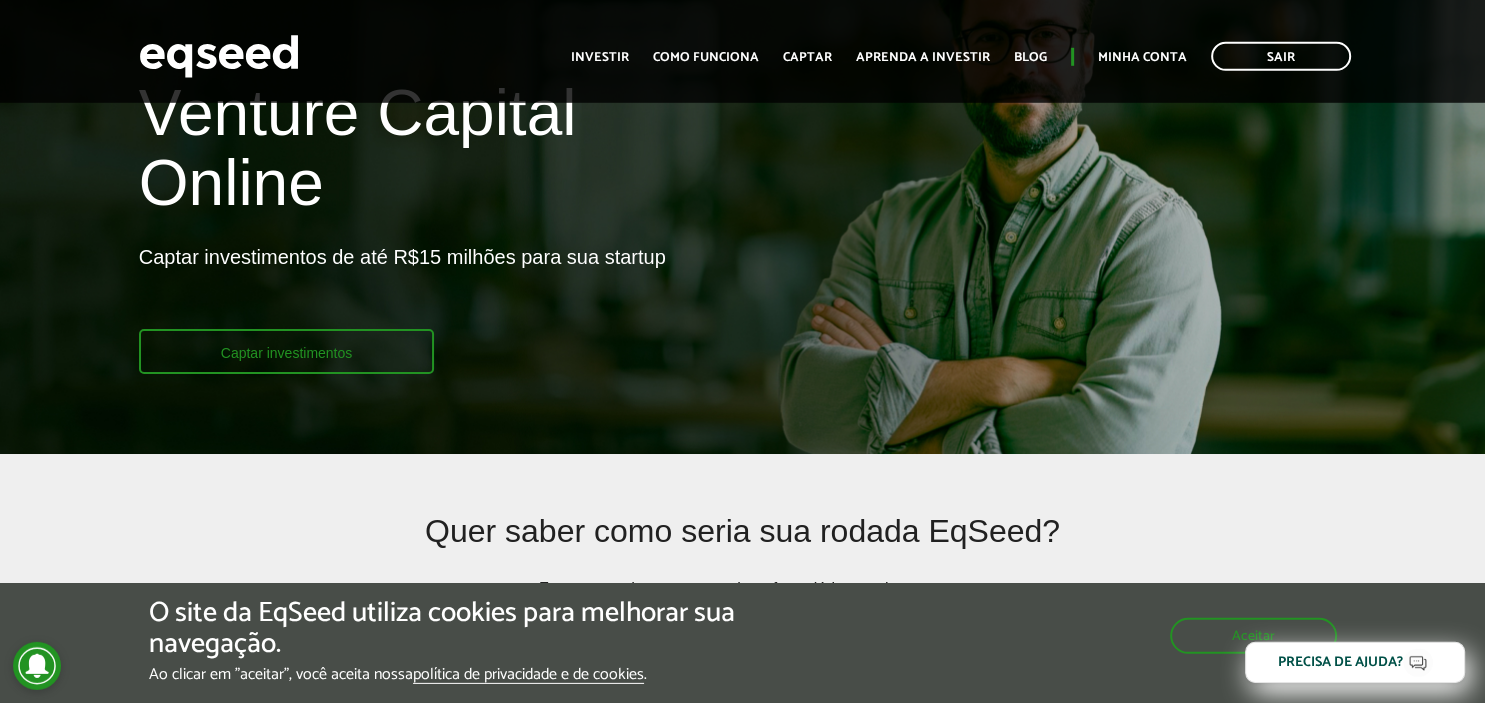 click on "Captar investimentos" at bounding box center [287, 351] 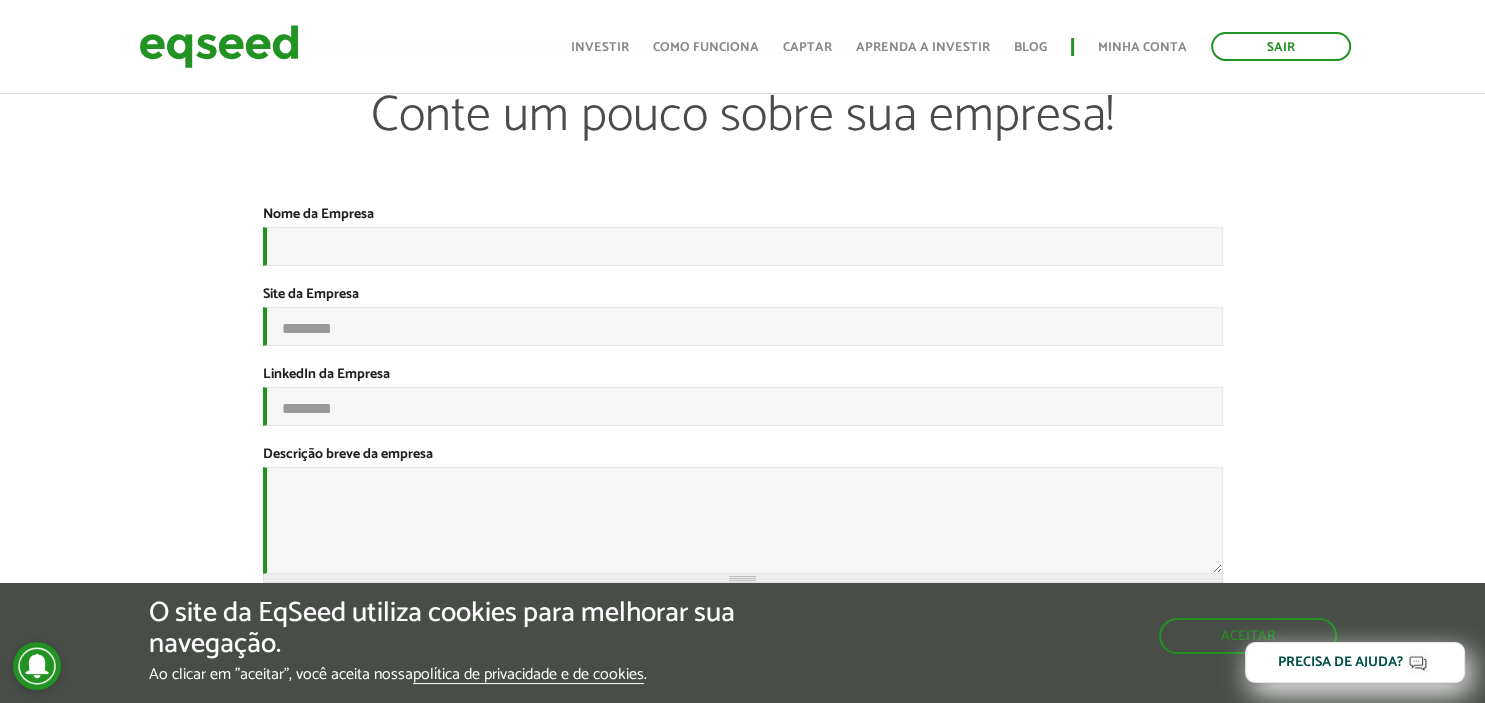 scroll, scrollTop: 0, scrollLeft: 0, axis: both 